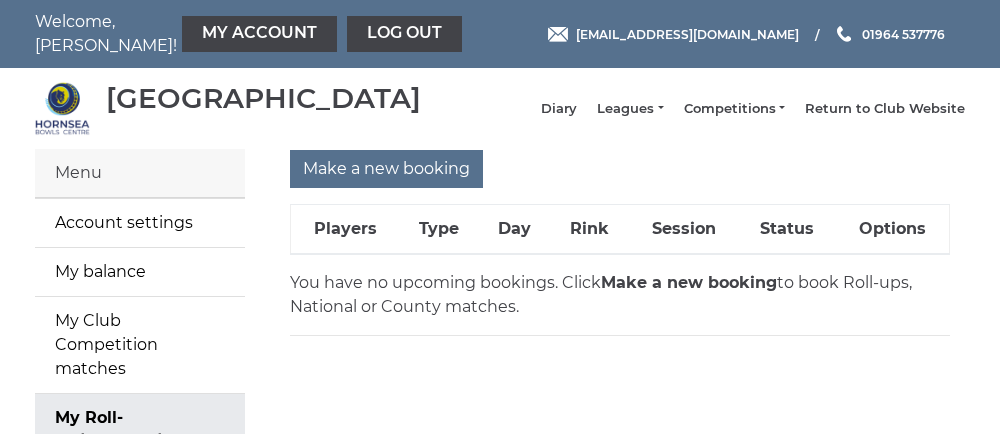 scroll, scrollTop: 0, scrollLeft: 0, axis: both 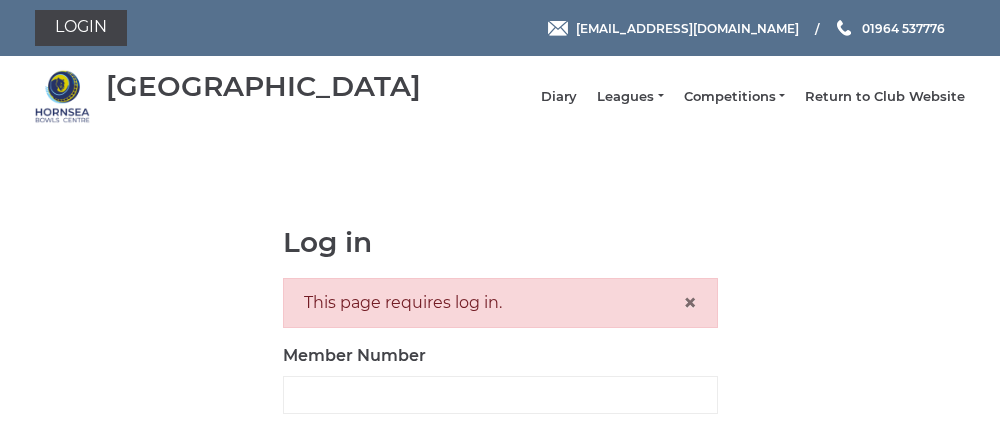 click on "Log in
This page requires log in.
×
Member Number              Password              Log in" at bounding box center (500, 394) 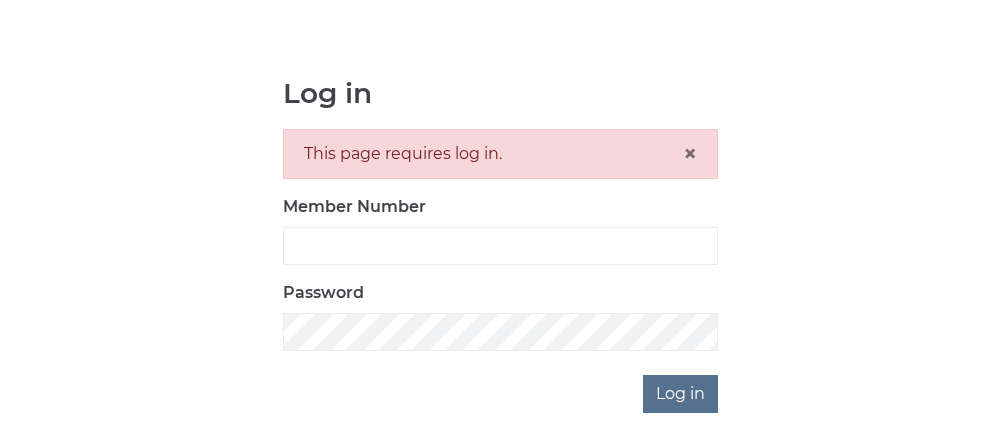 scroll, scrollTop: 150, scrollLeft: 0, axis: vertical 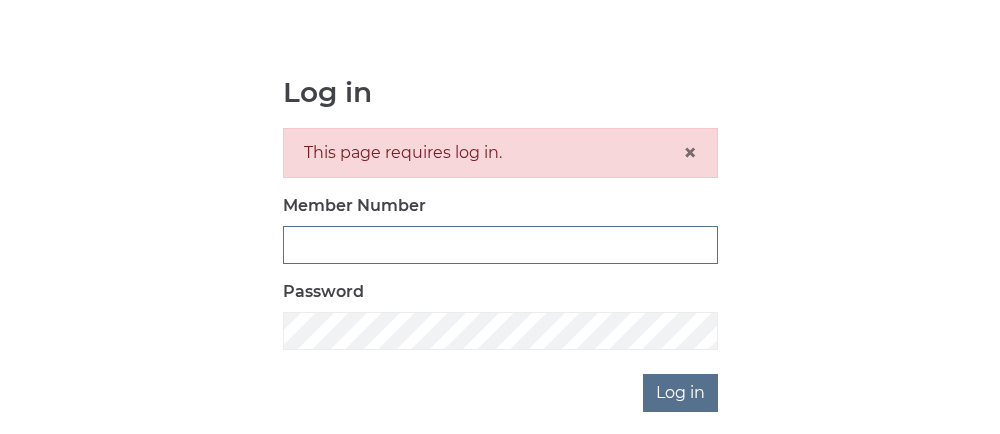 click on "Member Number" at bounding box center [500, 245] 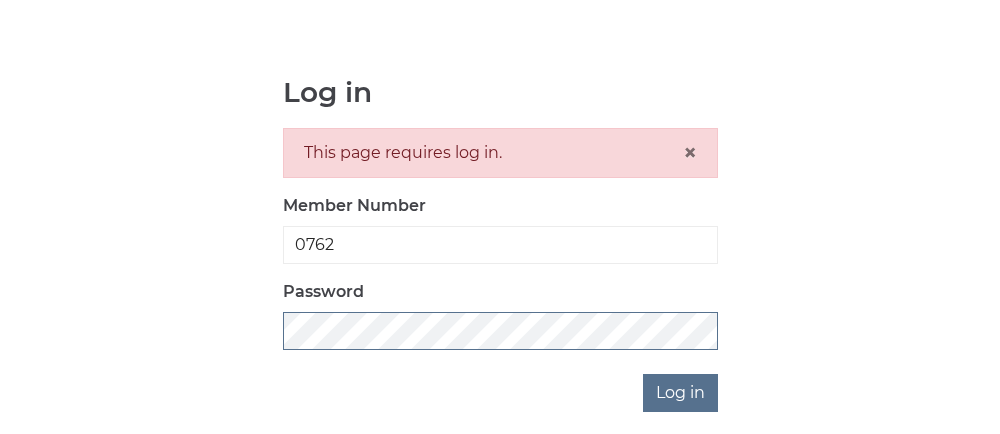 click on "Log in" at bounding box center [680, 393] 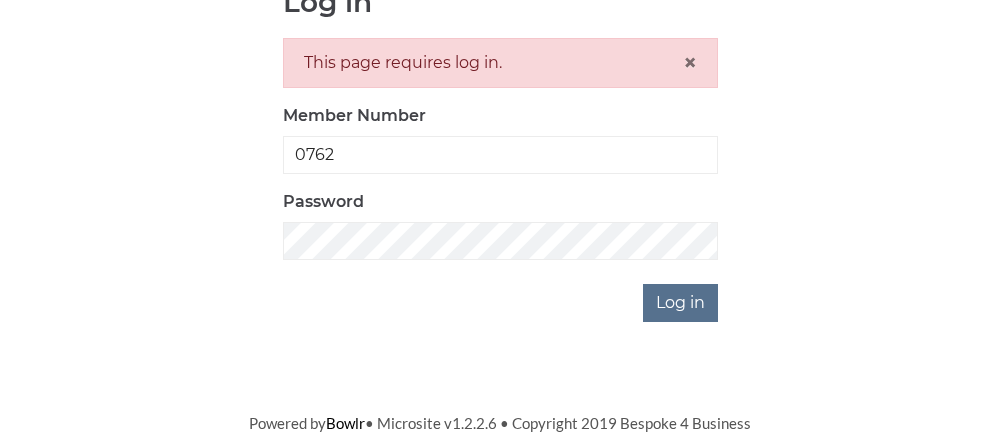 click on "Log in
This page requires log in.
×
Member Number 0762              Password              Log in" at bounding box center (500, 154) 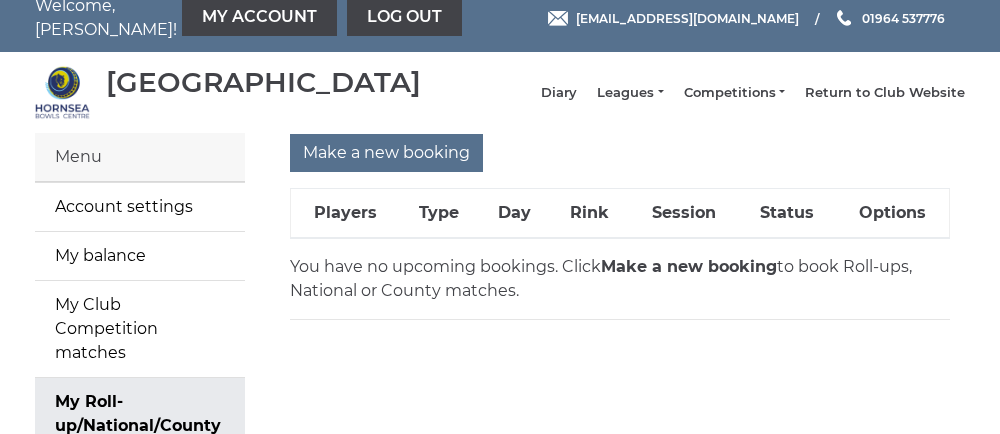 scroll, scrollTop: 0, scrollLeft: 0, axis: both 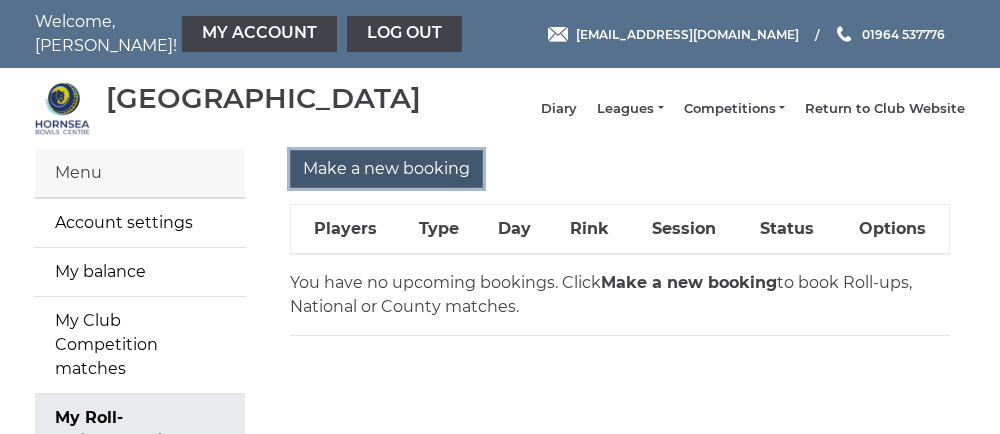 click on "Make a new booking" at bounding box center [386, 169] 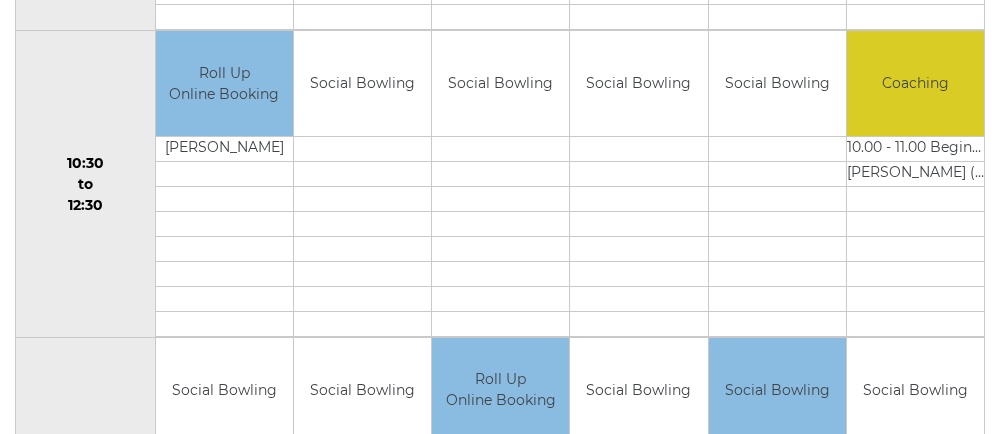 scroll, scrollTop: 662, scrollLeft: 0, axis: vertical 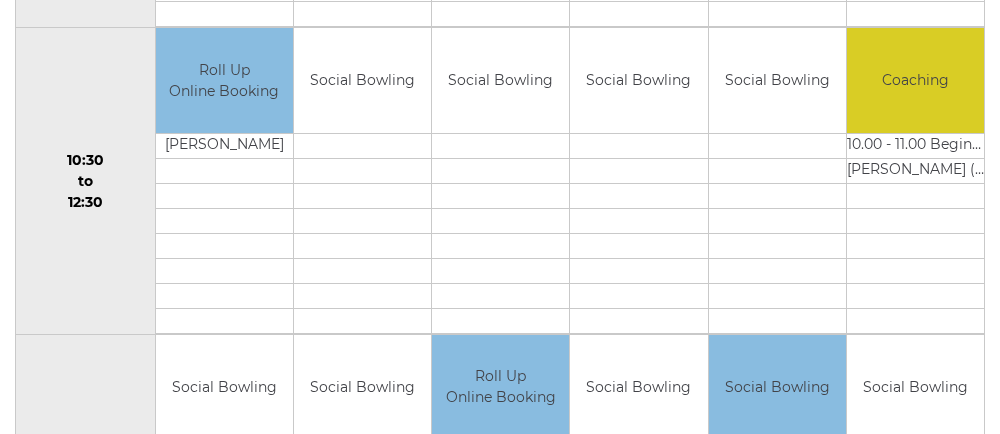 click on "10:30 to 12:30" at bounding box center (86, 181) 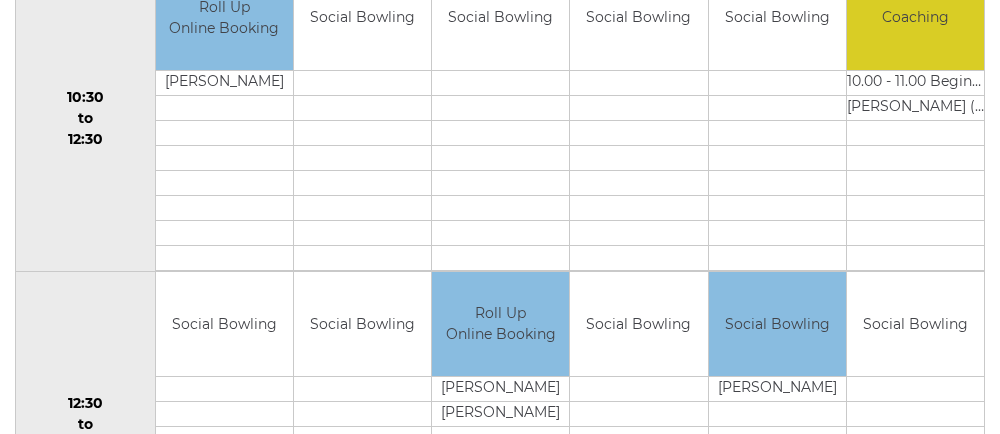scroll, scrollTop: 724, scrollLeft: 0, axis: vertical 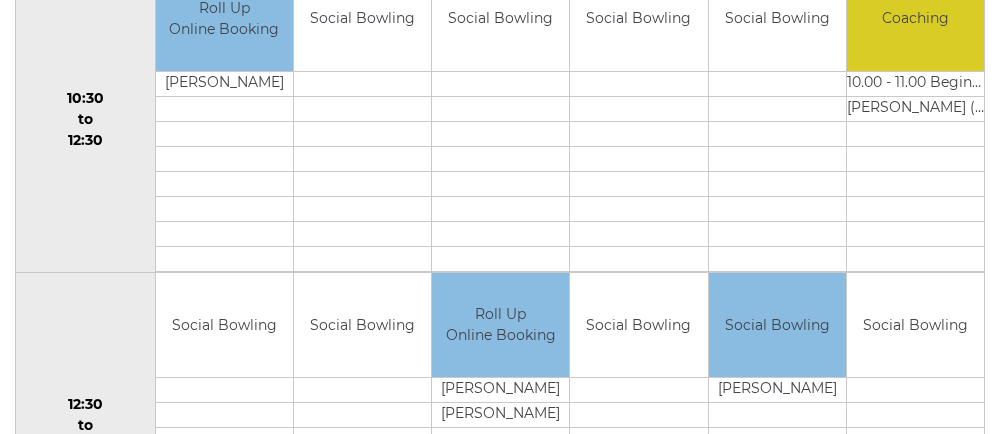 click on "12:30 to 14:30" at bounding box center (86, 425) 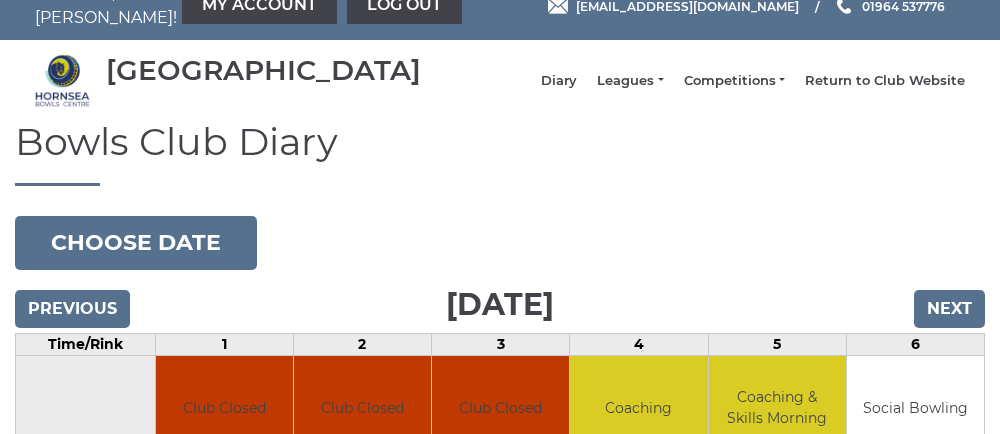 scroll, scrollTop: 0, scrollLeft: 0, axis: both 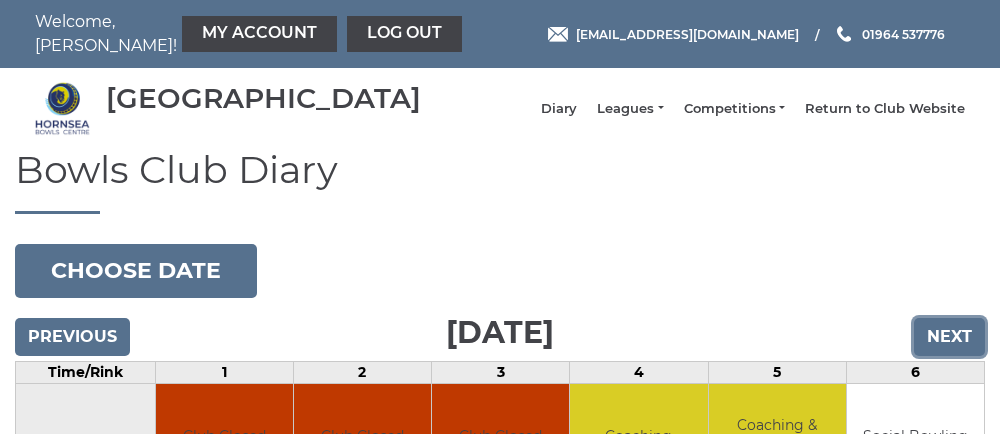 click on "Next" at bounding box center [949, 337] 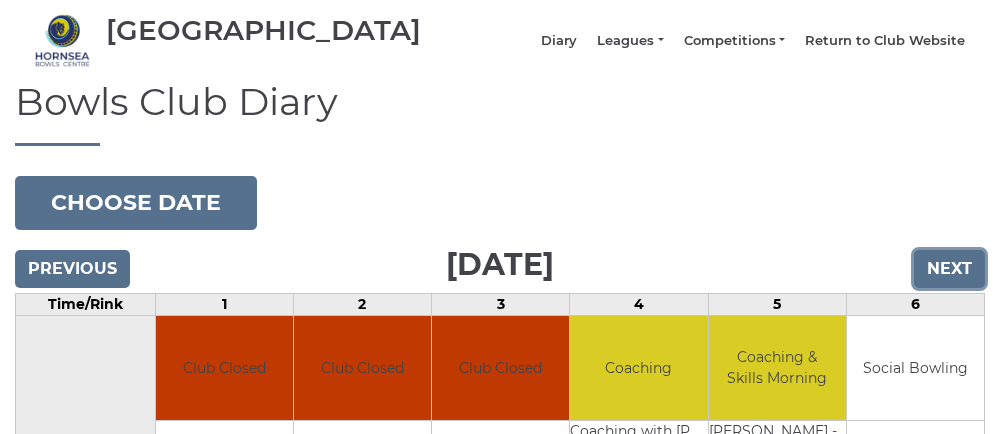 scroll, scrollTop: 67, scrollLeft: 0, axis: vertical 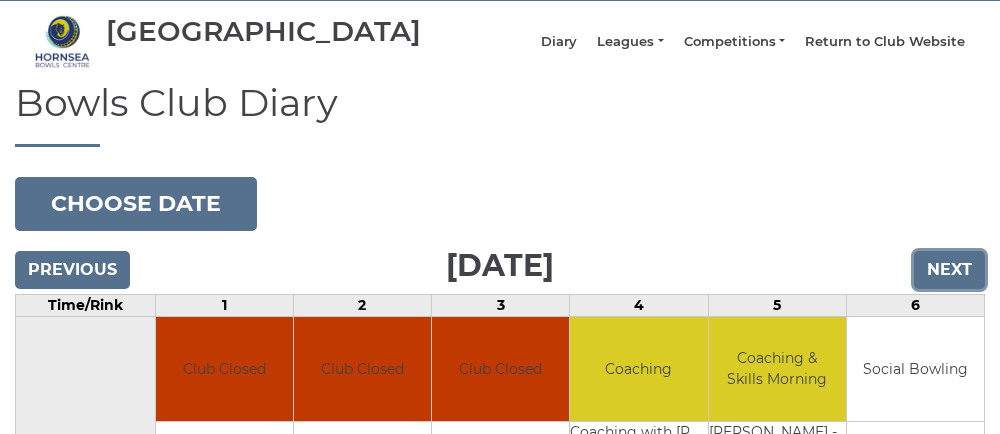 click on "Next" at bounding box center (949, 270) 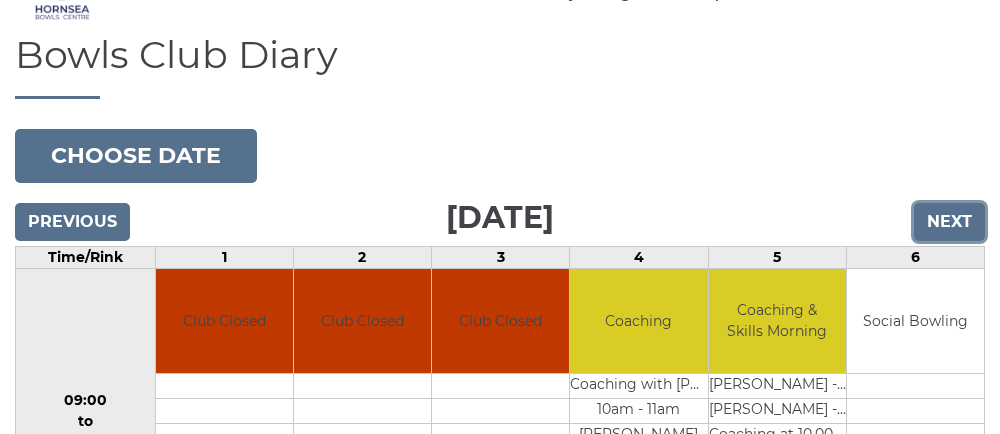 scroll, scrollTop: 161, scrollLeft: 0, axis: vertical 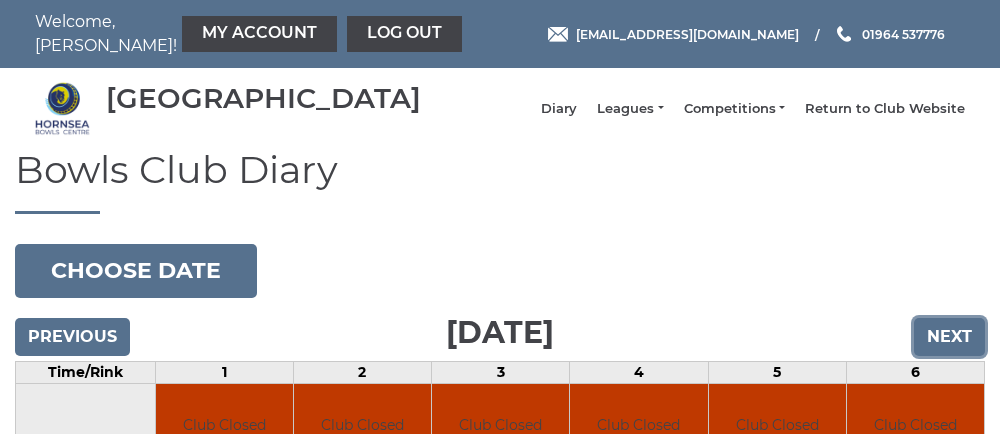 click on "Next" at bounding box center (949, 337) 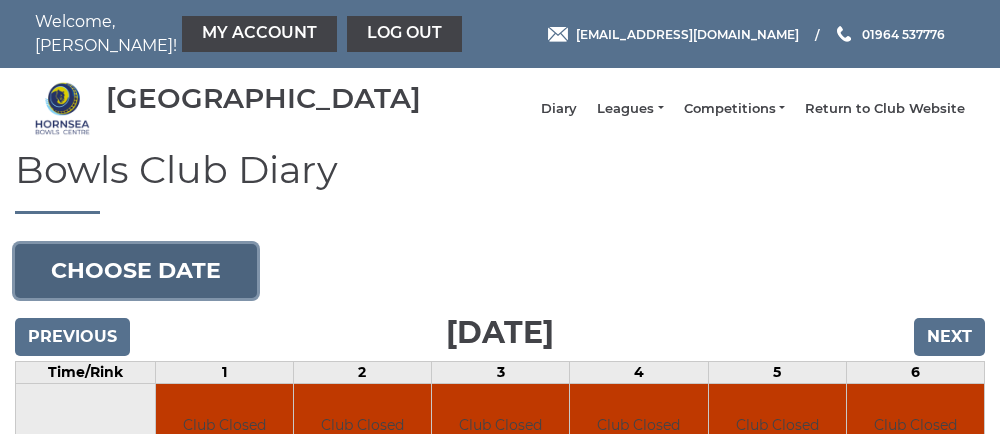 click on "Choose date" at bounding box center [136, 271] 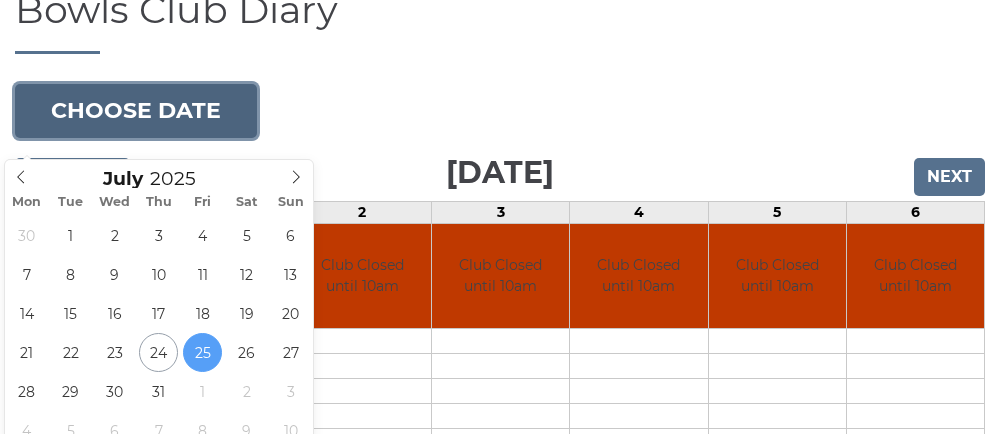 scroll, scrollTop: 163, scrollLeft: 0, axis: vertical 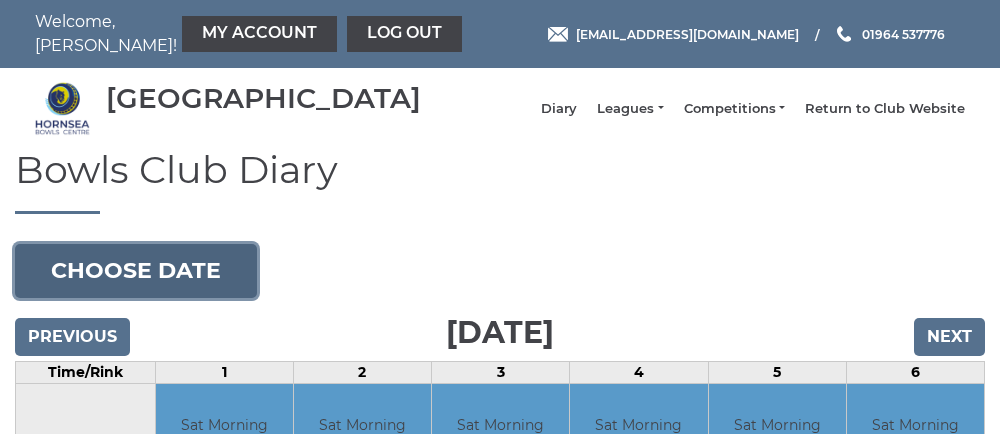 click on "Choose date" at bounding box center [136, 271] 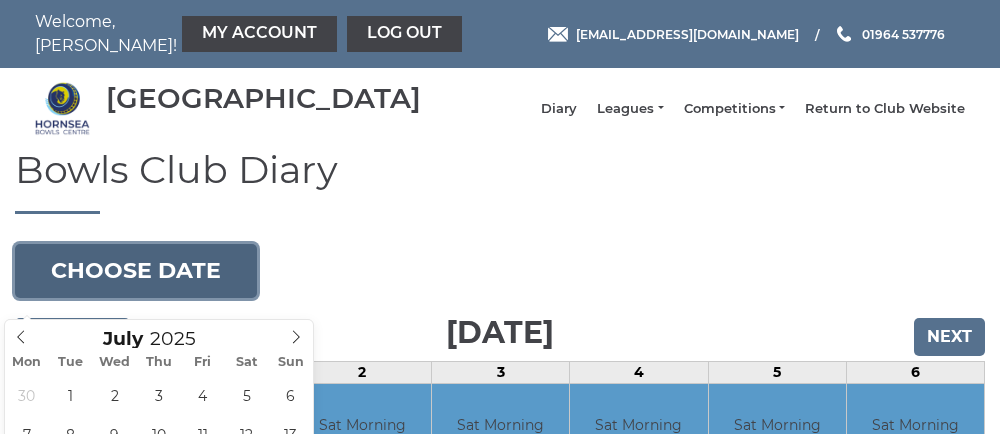 click on "Choose date" at bounding box center (136, 271) 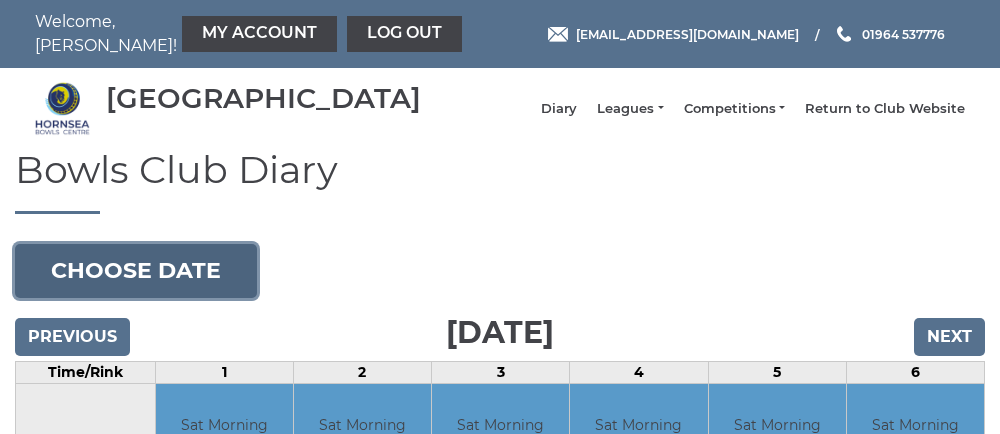 click on "Choose date" at bounding box center (136, 271) 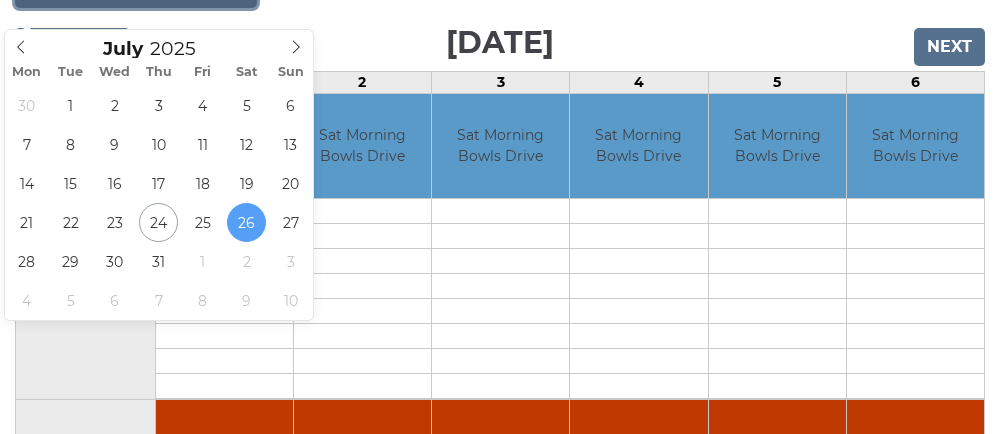 scroll, scrollTop: 292, scrollLeft: 0, axis: vertical 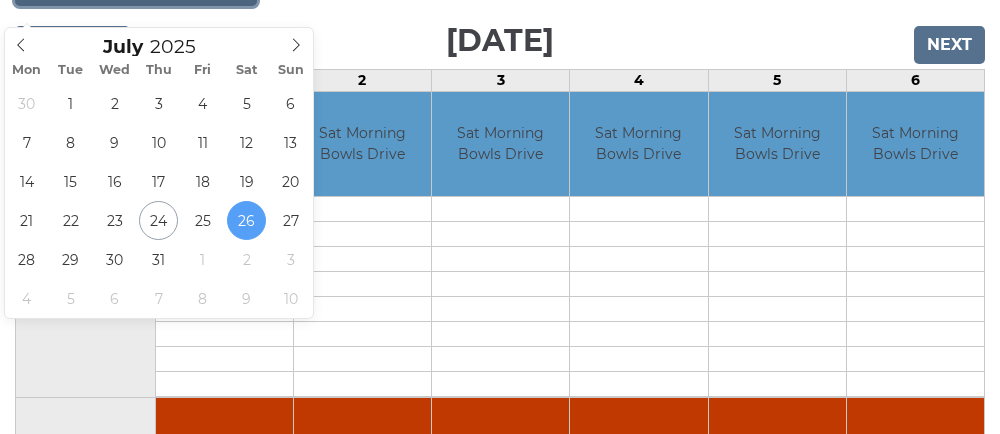 type on "2025-07-28" 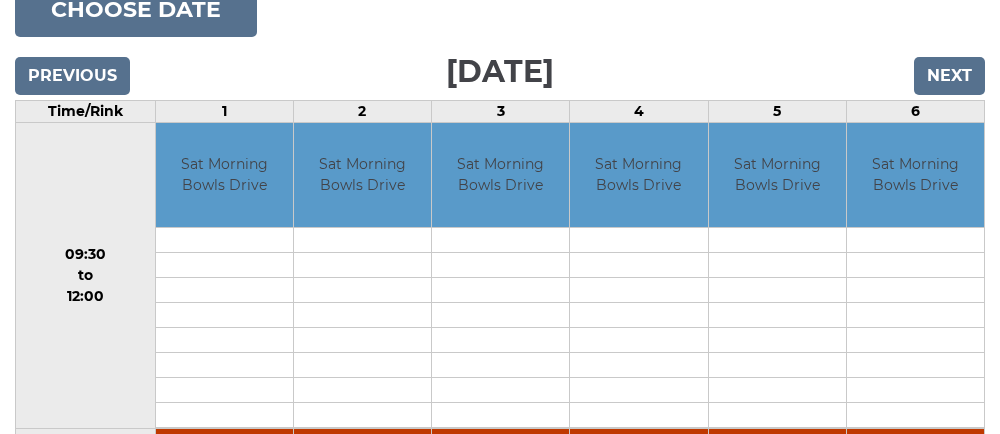 scroll, scrollTop: 260, scrollLeft: 0, axis: vertical 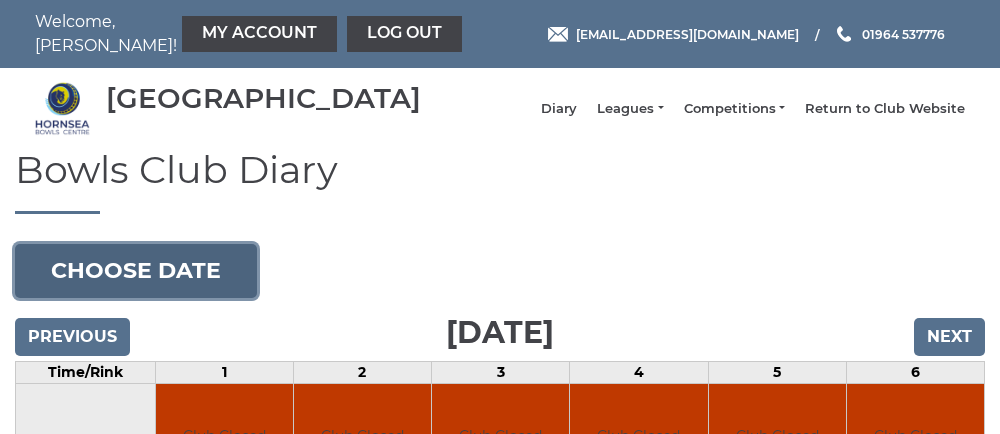 click on "Choose date" at bounding box center [136, 271] 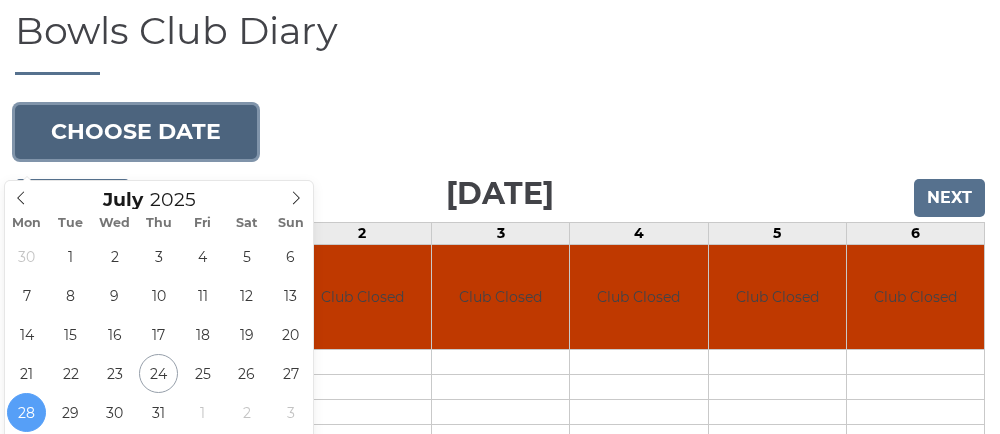 scroll, scrollTop: 144, scrollLeft: 0, axis: vertical 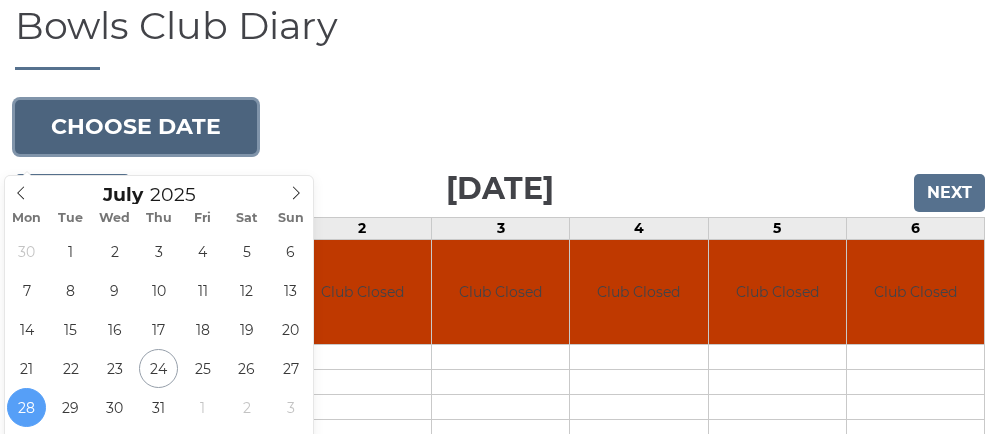 type on "2025-07-29" 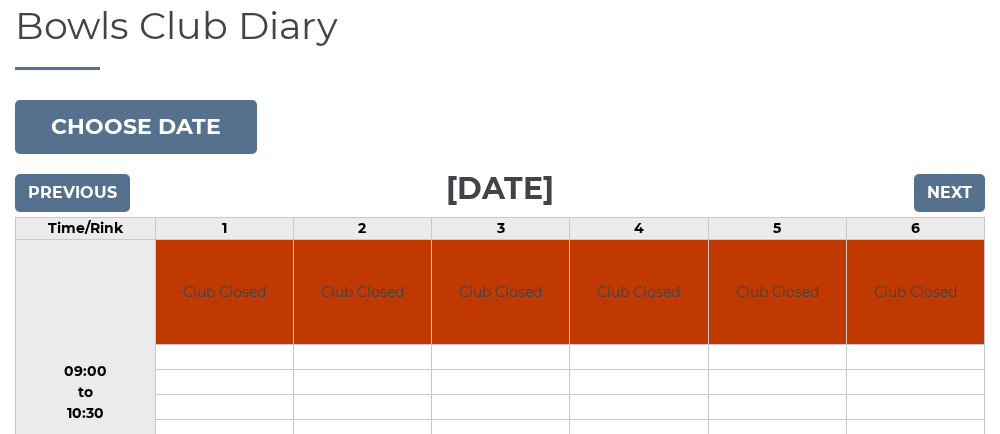 scroll, scrollTop: 238, scrollLeft: 0, axis: vertical 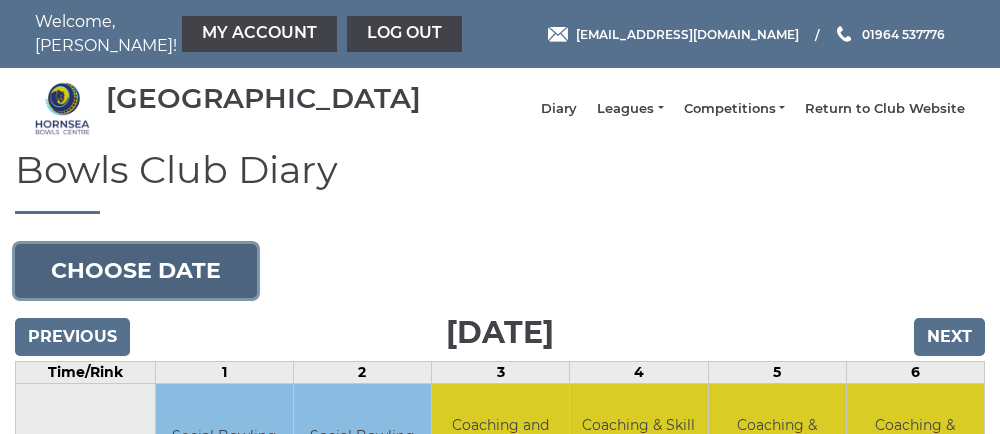 click on "Choose date" at bounding box center [136, 271] 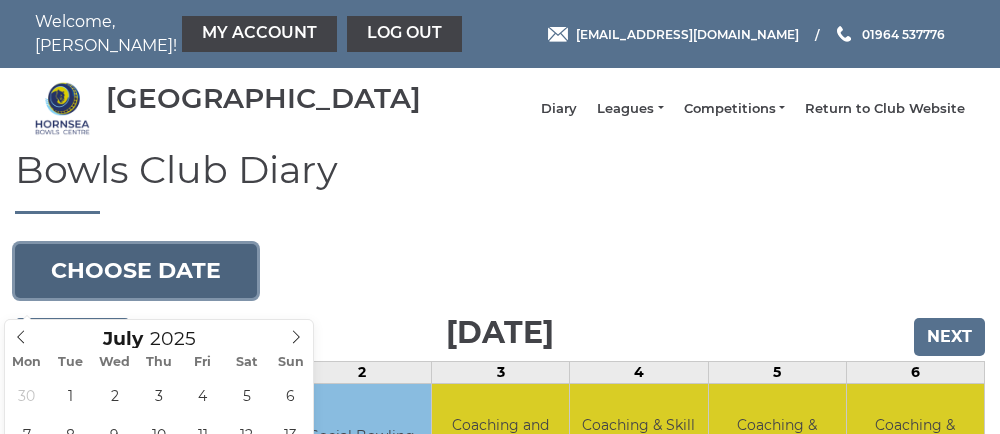 click on "Choose date" at bounding box center (136, 271) 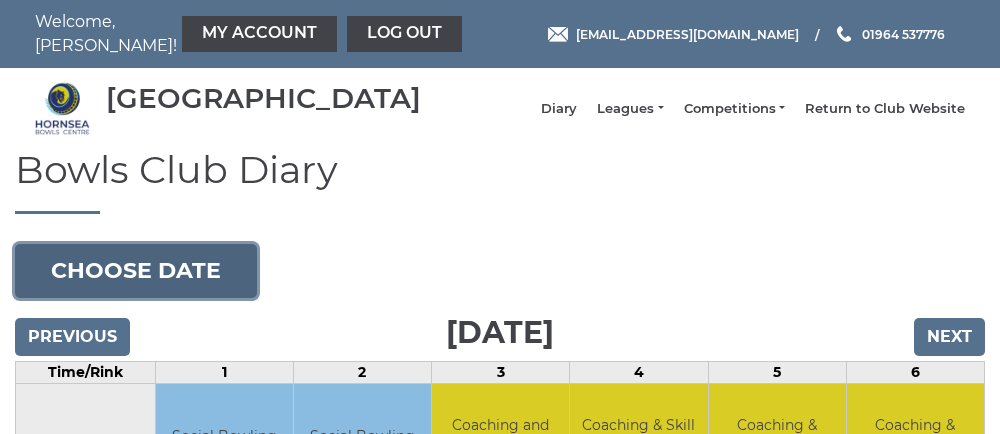 click on "Choose date" at bounding box center [136, 271] 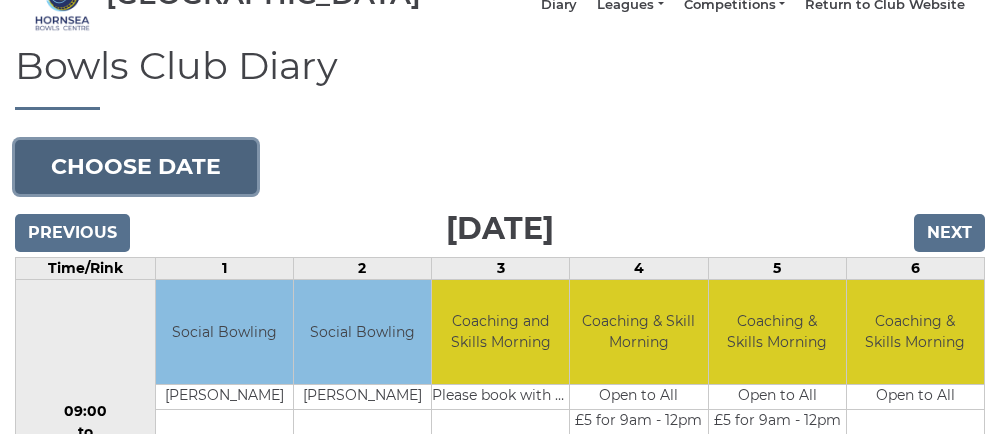 scroll, scrollTop: 105, scrollLeft: 0, axis: vertical 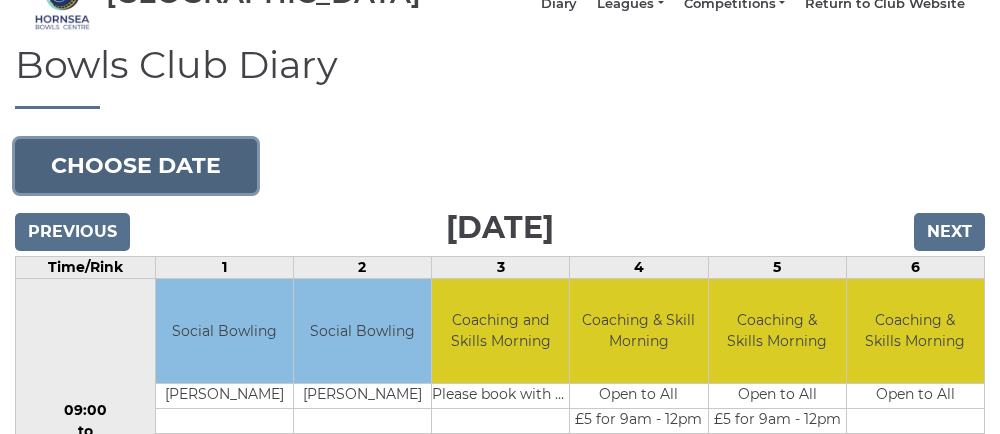 click on "Choose date" at bounding box center [136, 166] 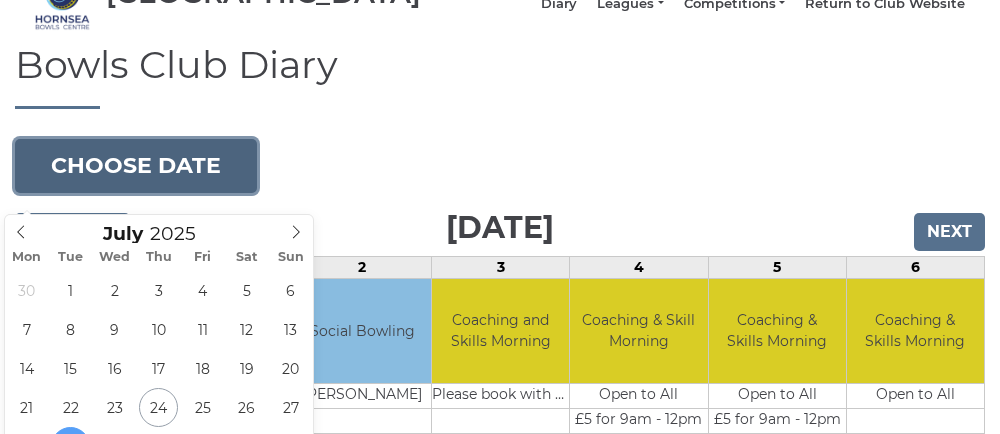 type on "[DATE]" 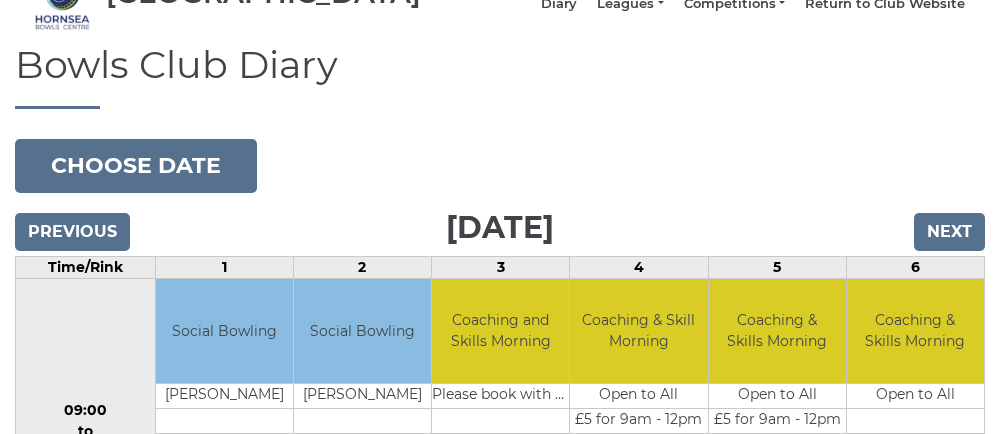 scroll, scrollTop: 199, scrollLeft: 0, axis: vertical 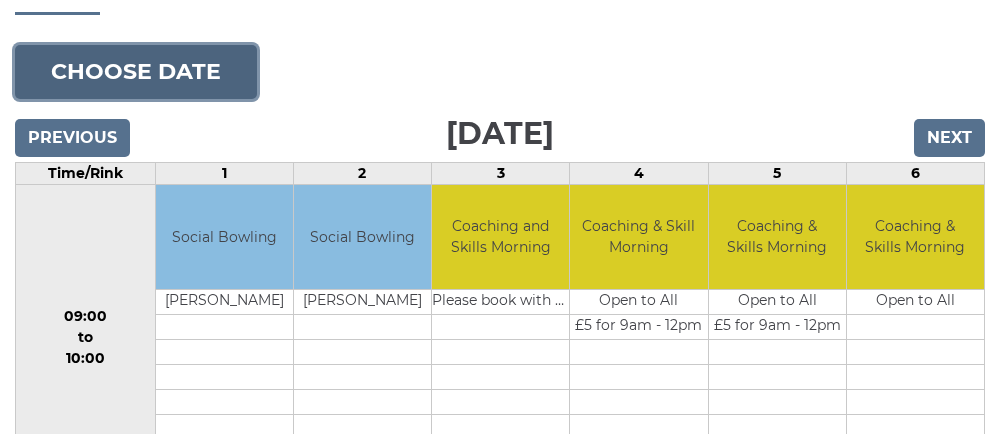 click on "Choose date" at bounding box center [136, 72] 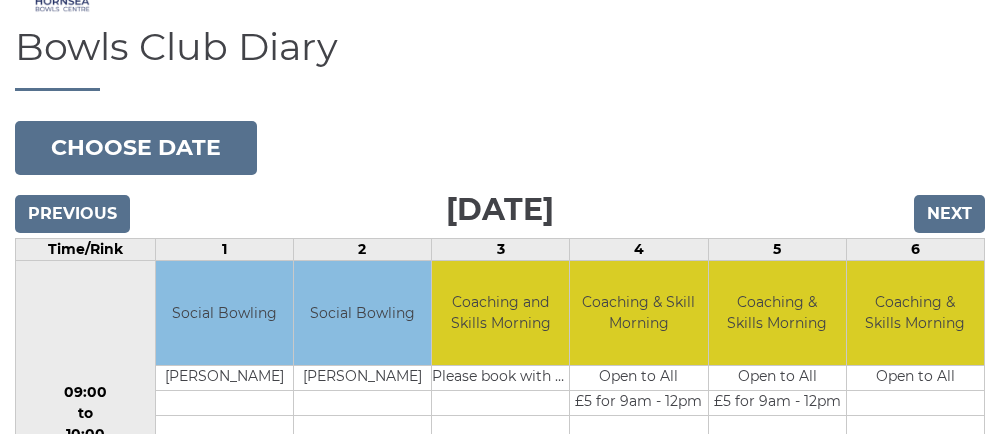 scroll, scrollTop: 123, scrollLeft: 0, axis: vertical 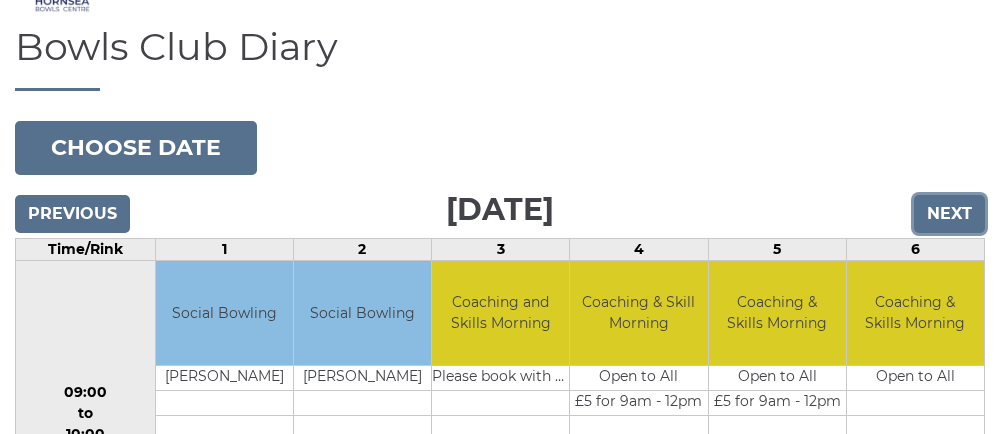 click on "Next" at bounding box center (949, 214) 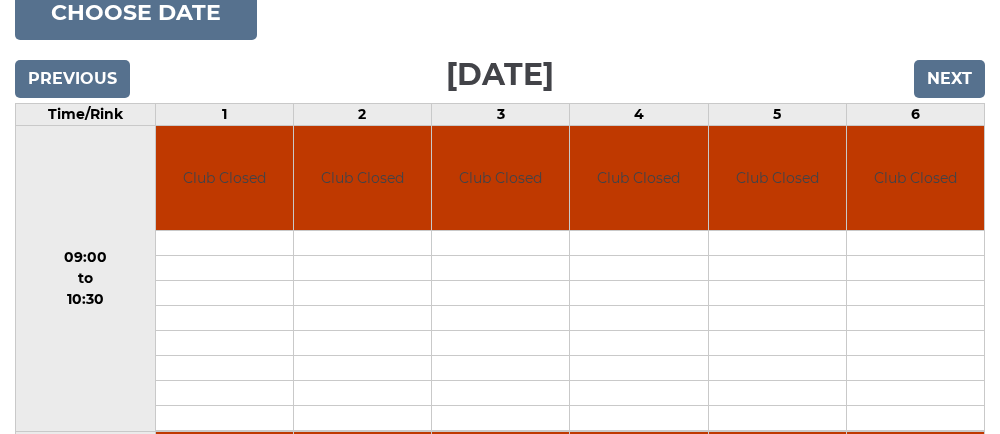 scroll, scrollTop: 254, scrollLeft: 0, axis: vertical 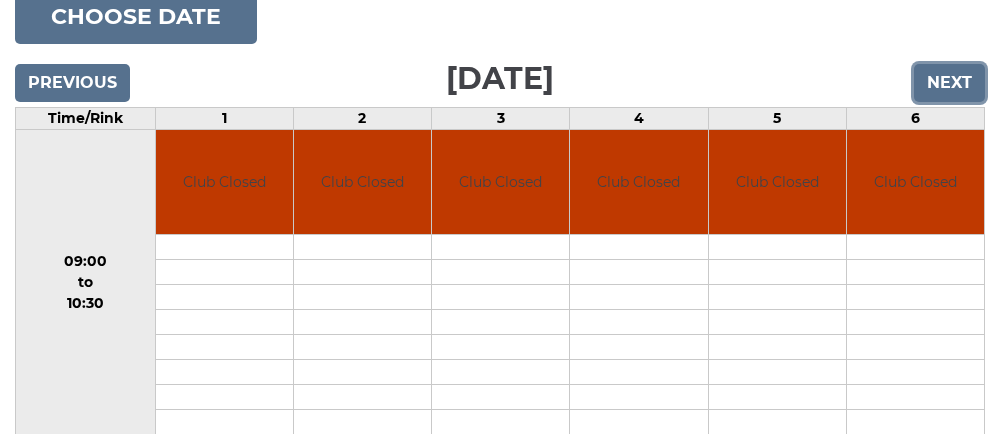 click on "Next" at bounding box center (949, 83) 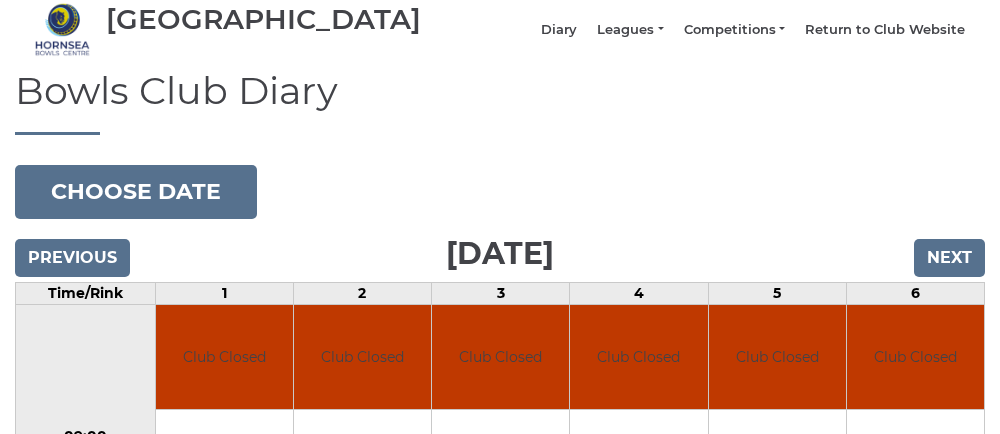 scroll, scrollTop: 0, scrollLeft: 0, axis: both 